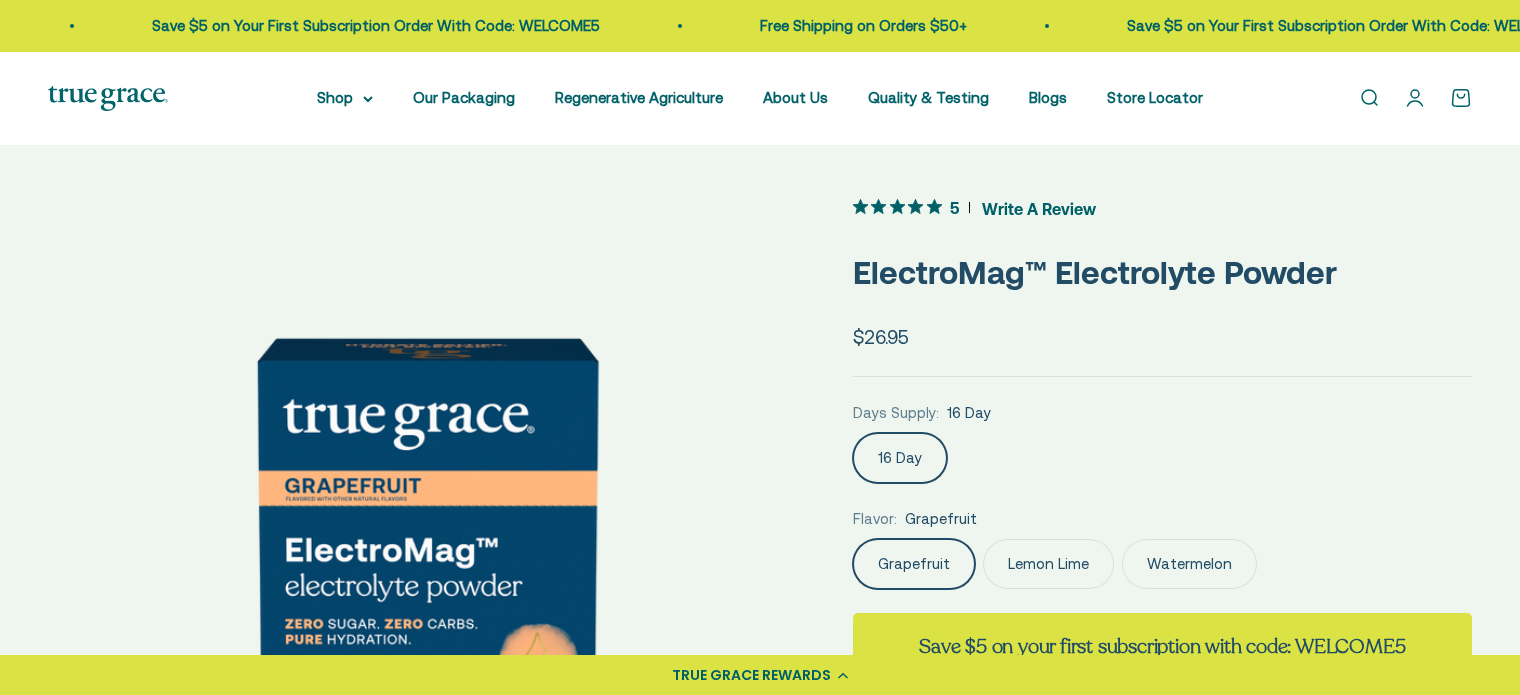scroll, scrollTop: 0, scrollLeft: 0, axis: both 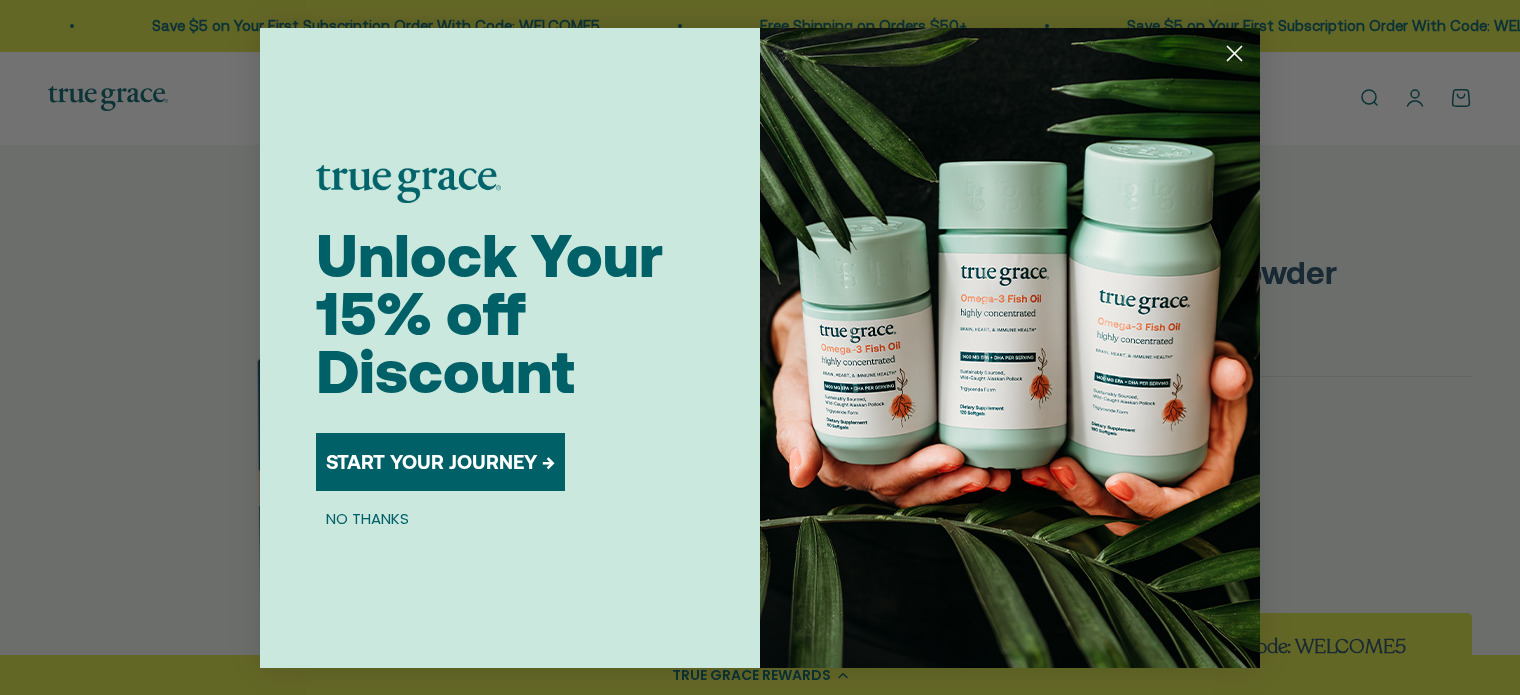 click 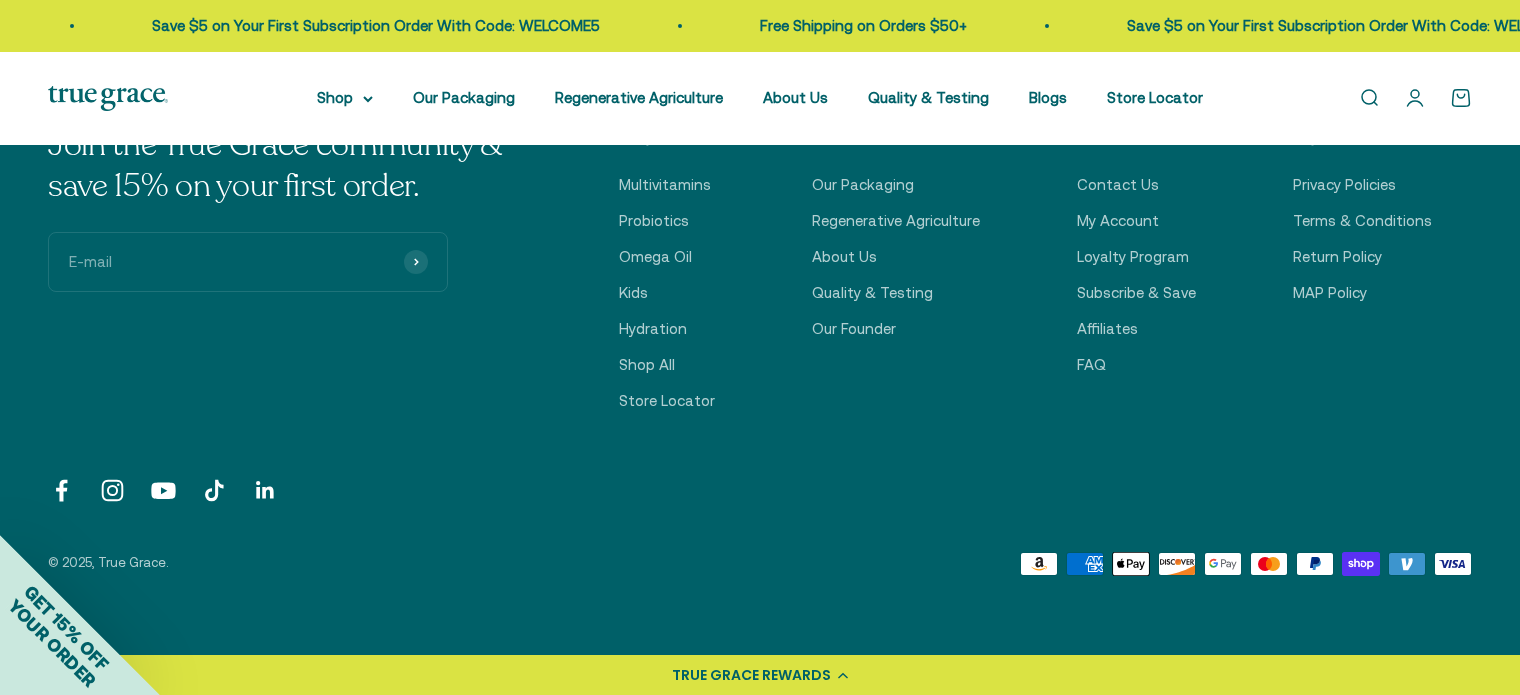 scroll, scrollTop: 6900, scrollLeft: 0, axis: vertical 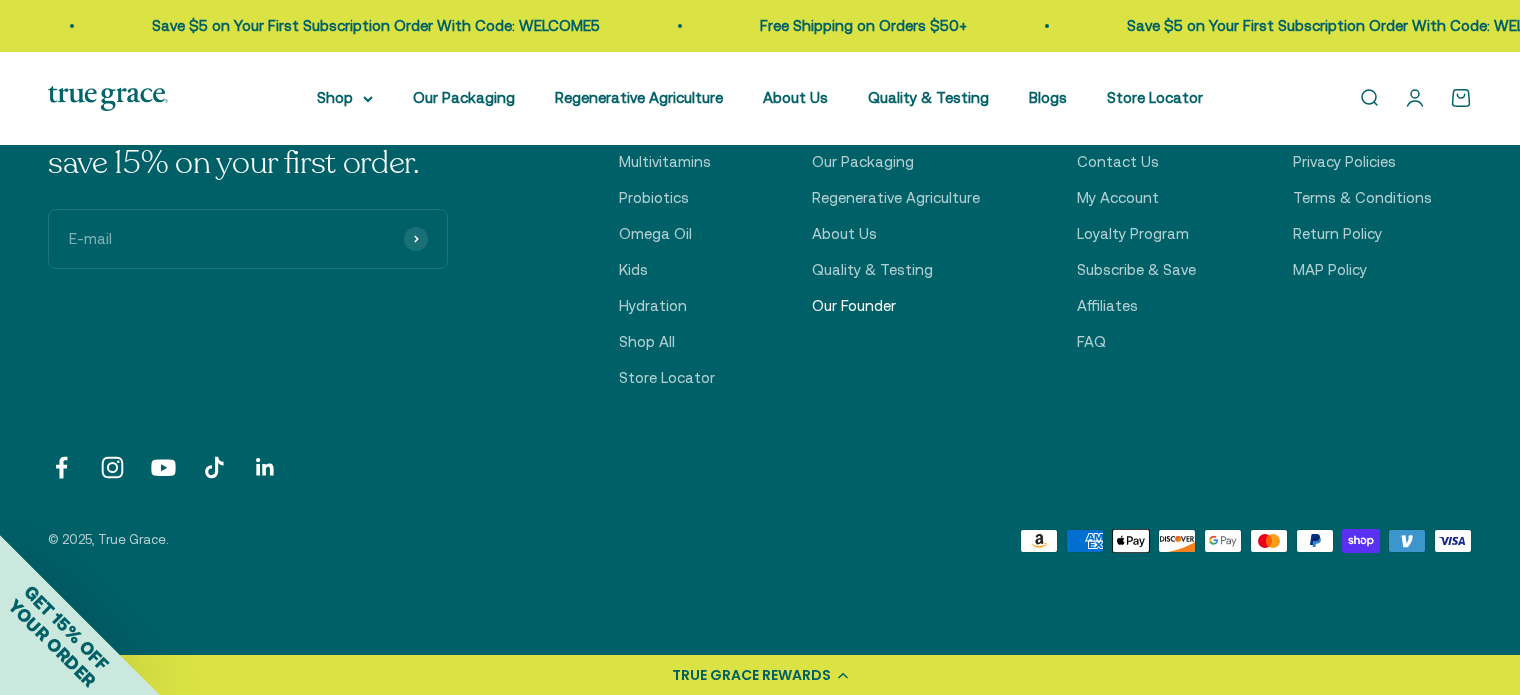 click on "Our Founder" at bounding box center [854, 306] 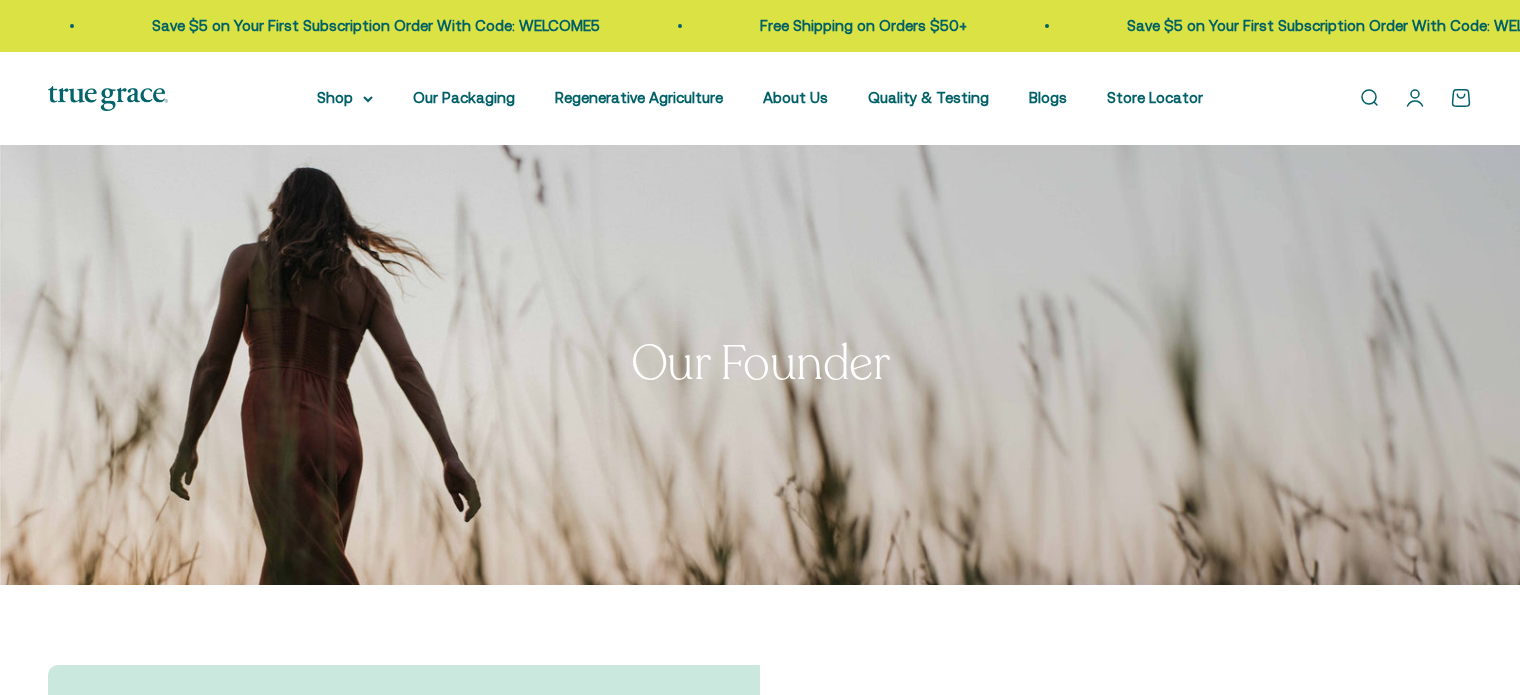 scroll, scrollTop: 0, scrollLeft: 0, axis: both 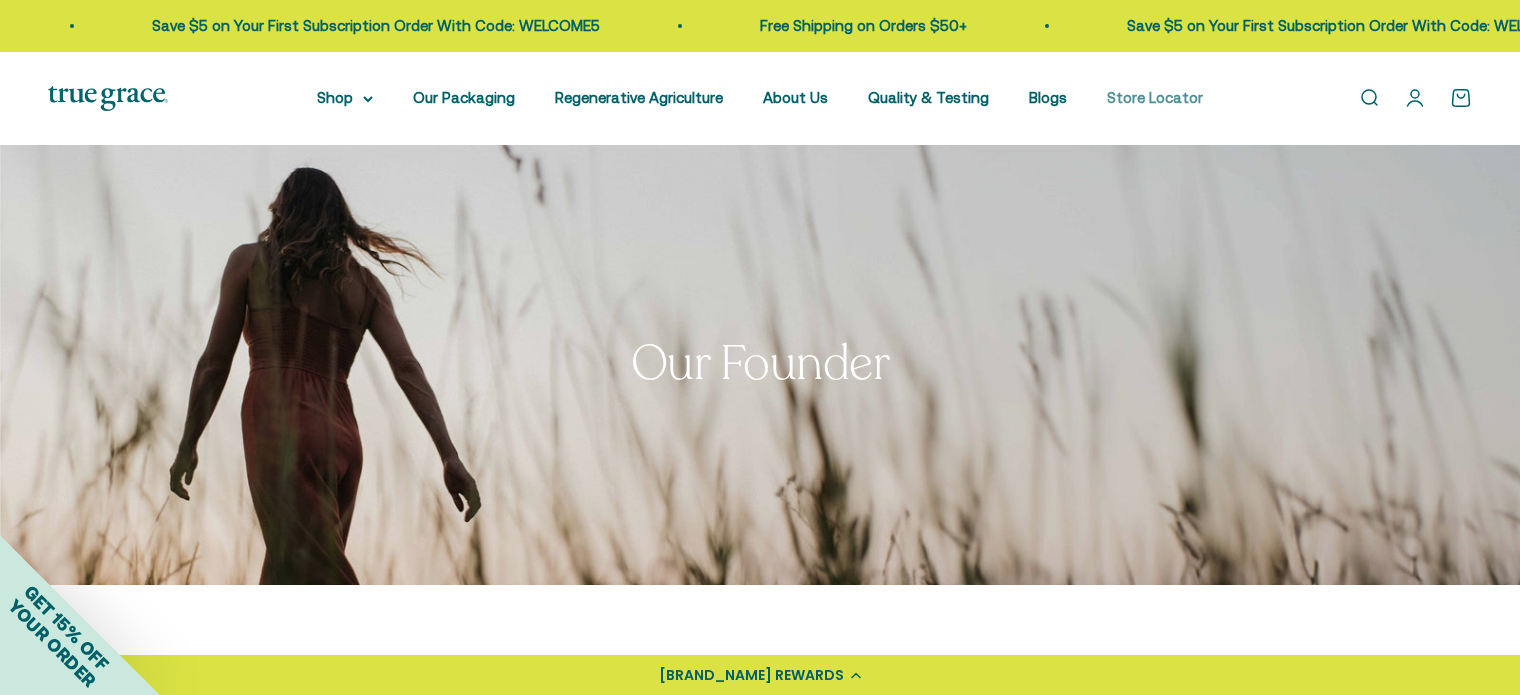 click on "Store Locator" at bounding box center (1155, 97) 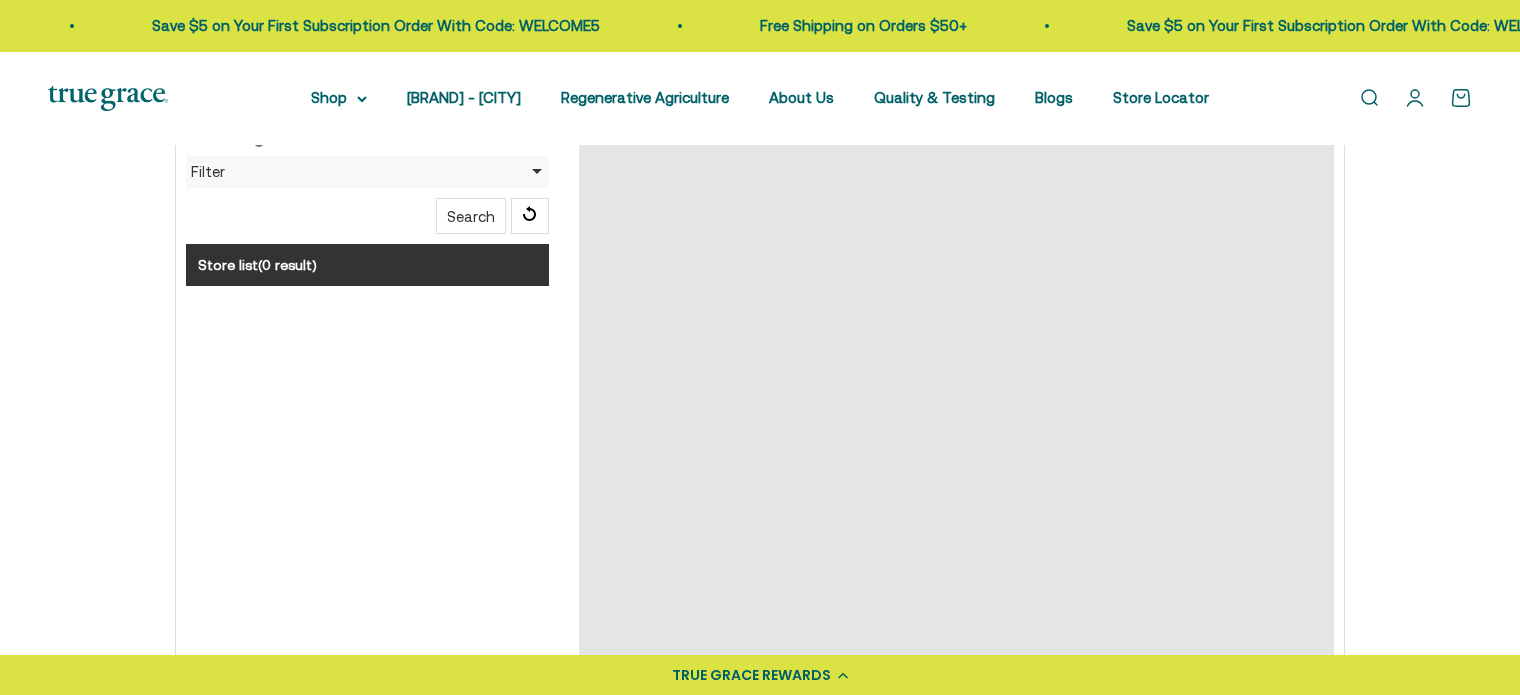 scroll, scrollTop: 700, scrollLeft: 0, axis: vertical 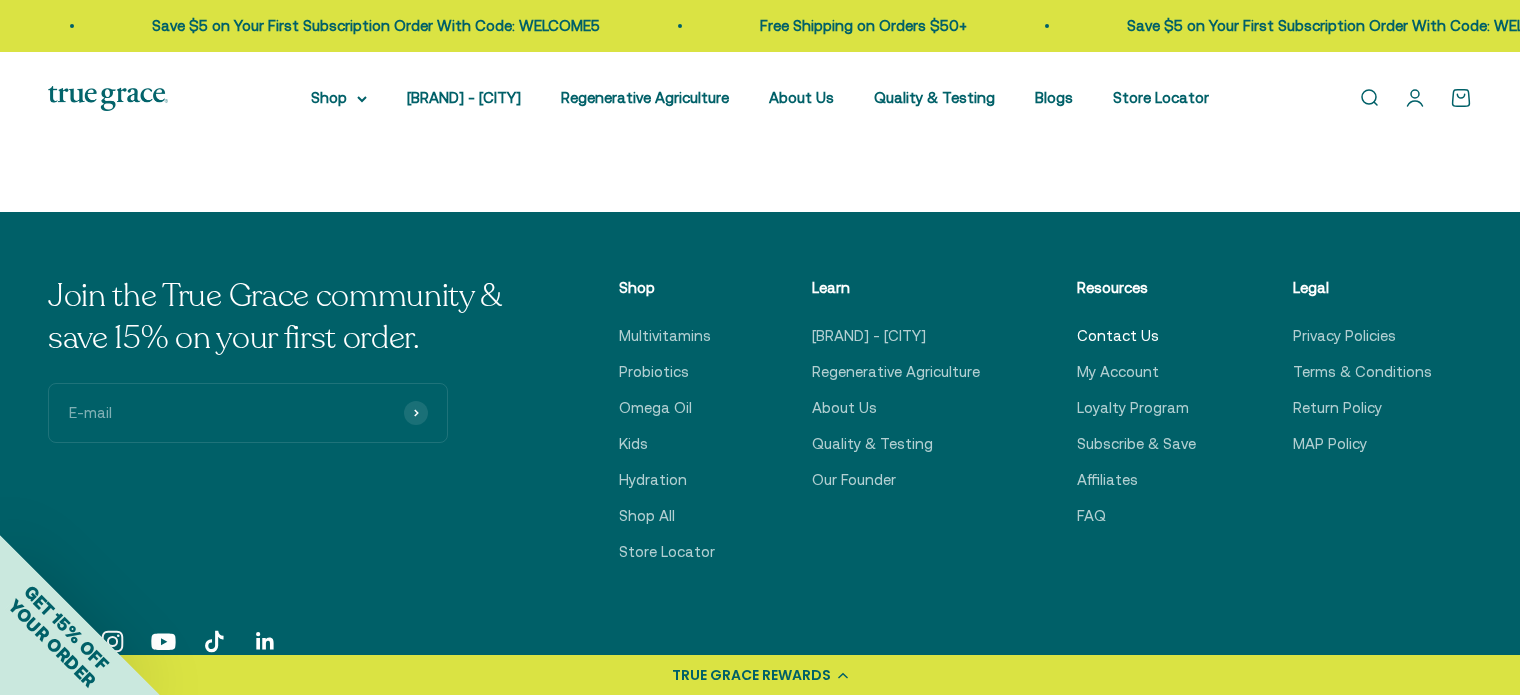 click on "Contact Us" at bounding box center (1118, 336) 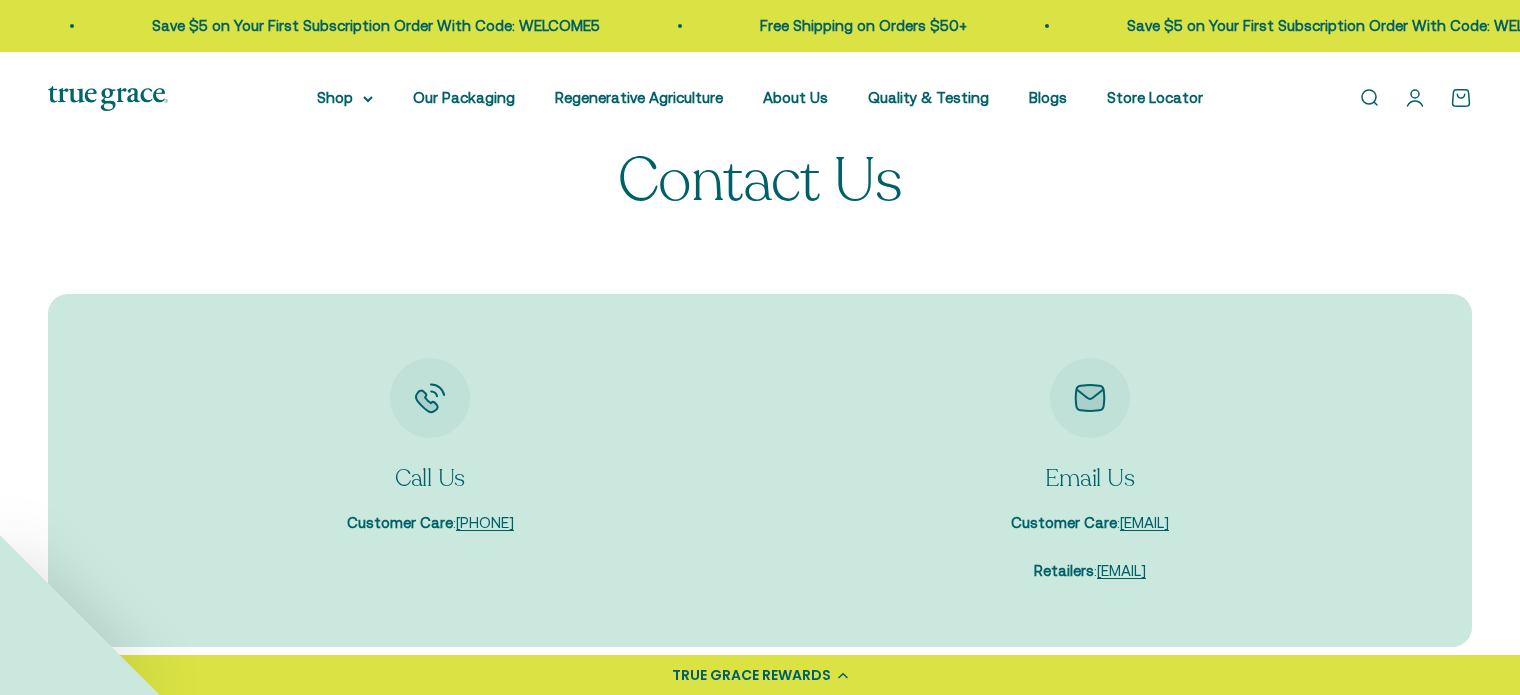 scroll, scrollTop: 0, scrollLeft: 0, axis: both 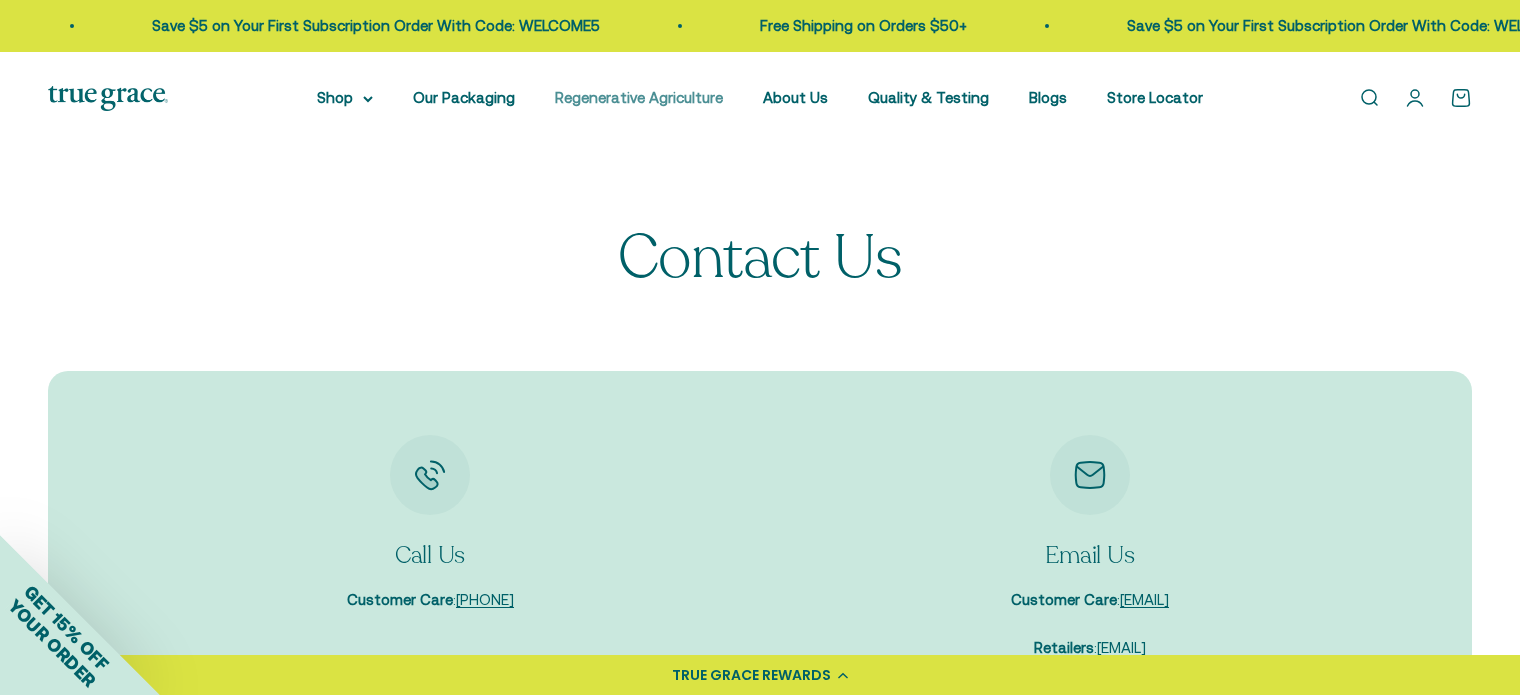click on "Regenerative Agriculture" at bounding box center (639, 97) 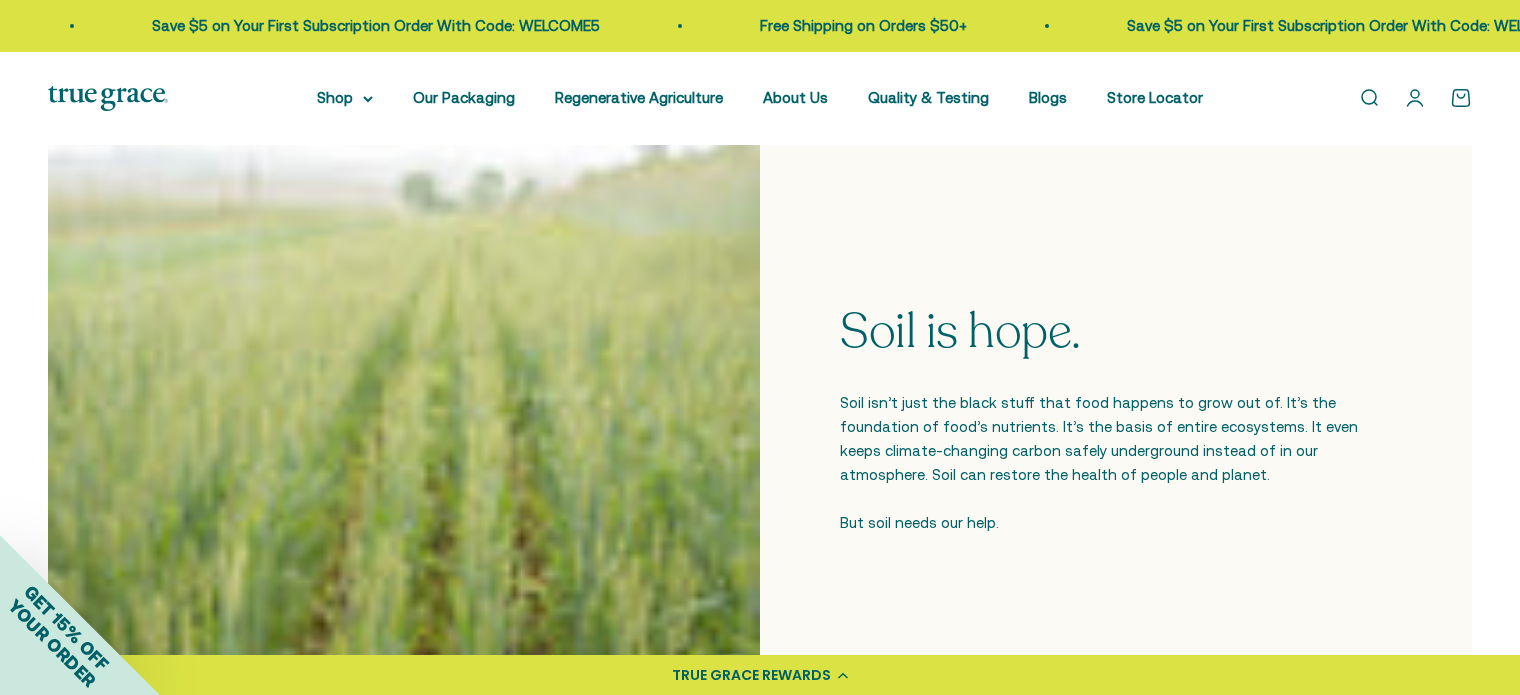 scroll, scrollTop: 0, scrollLeft: 0, axis: both 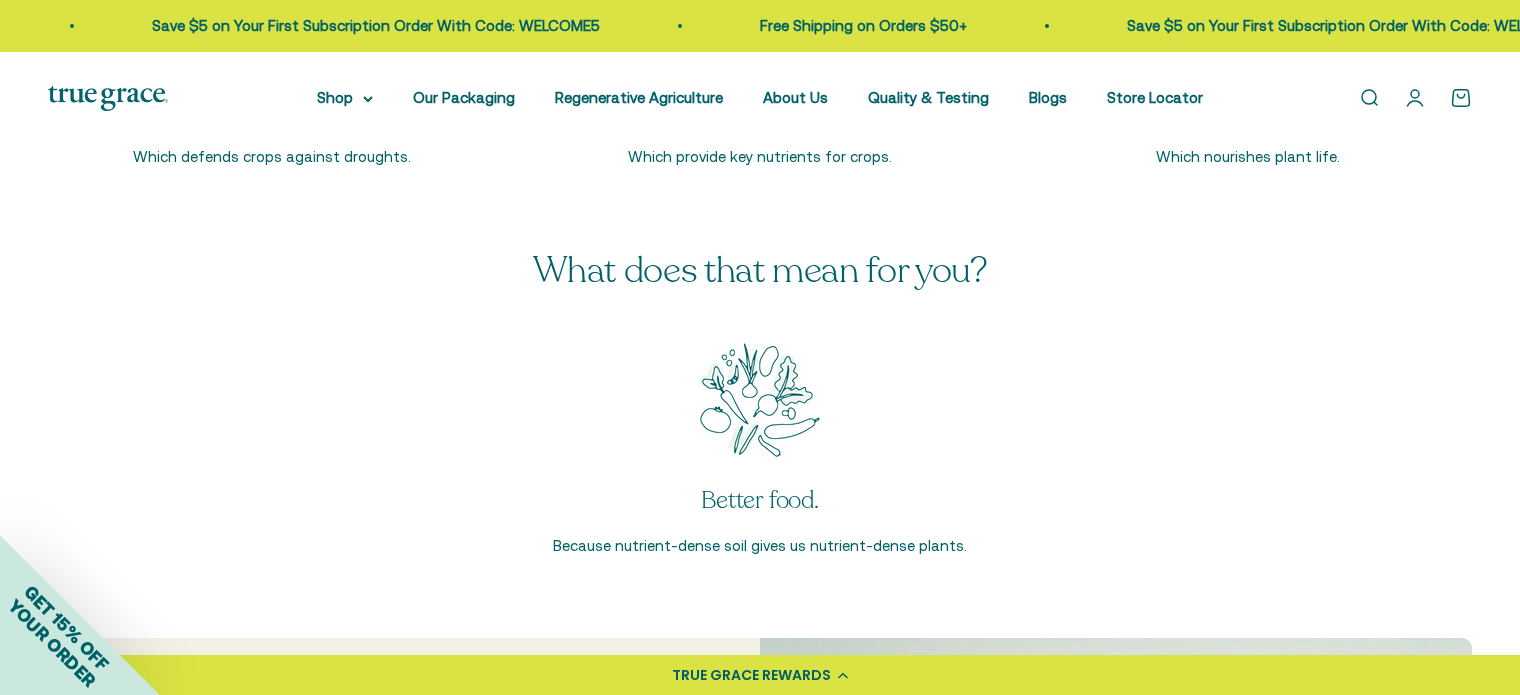 click on "Blogs" at bounding box center [1048, 98] 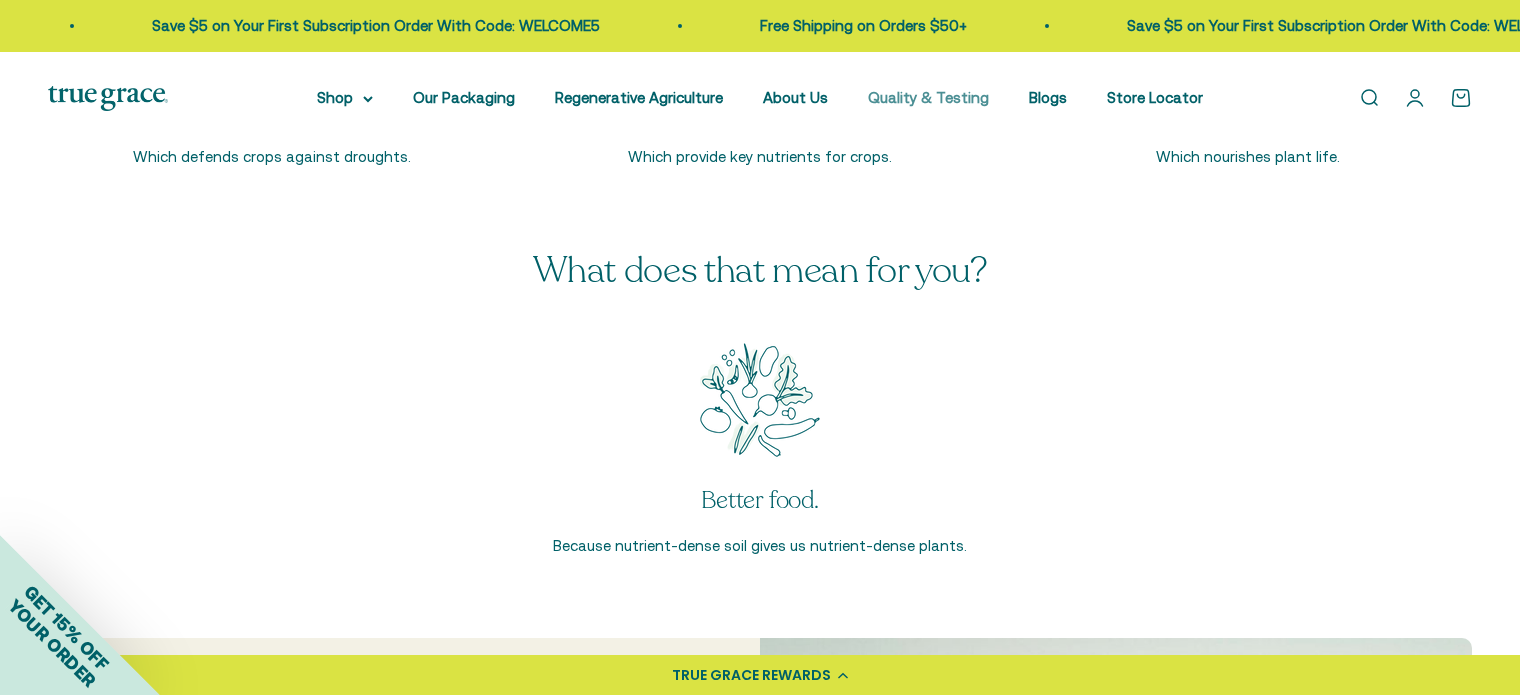 click on "Quality & Testing" at bounding box center (928, 97) 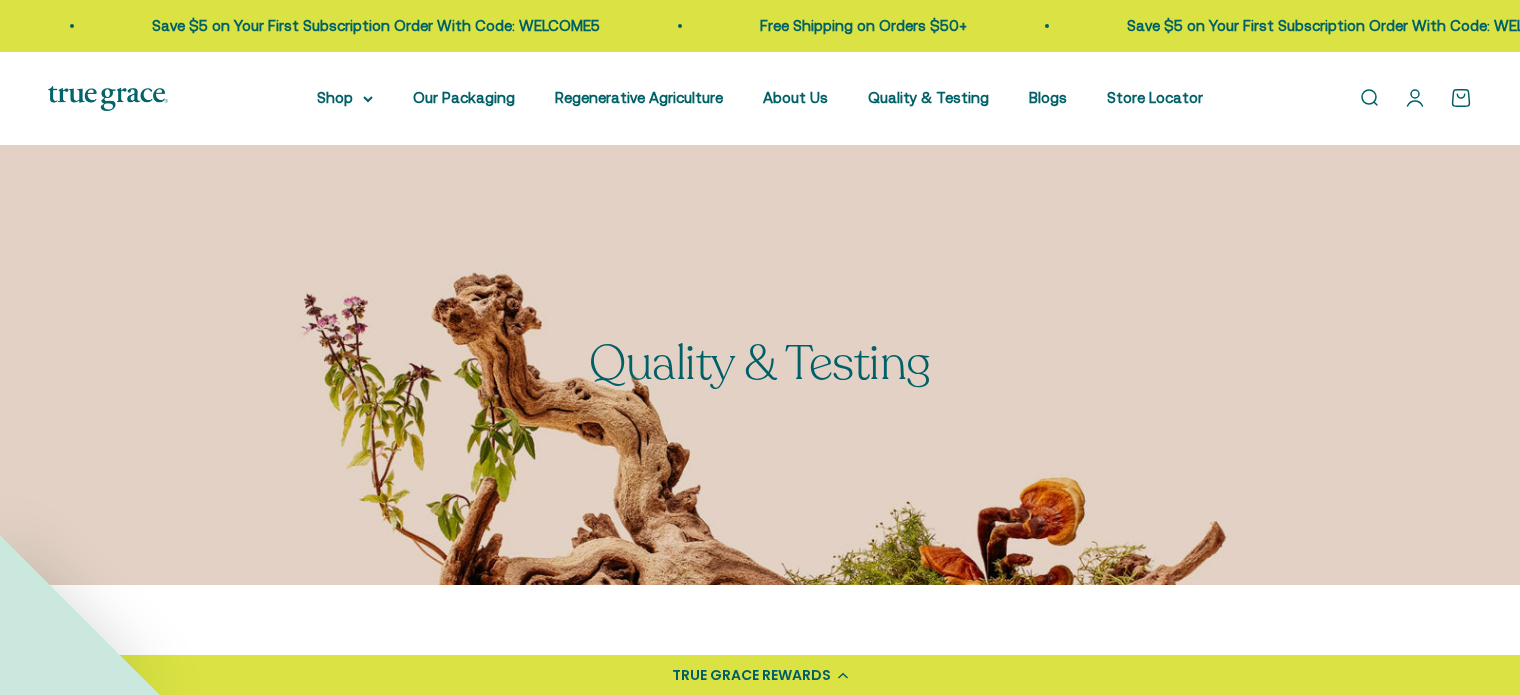 scroll, scrollTop: 700, scrollLeft: 0, axis: vertical 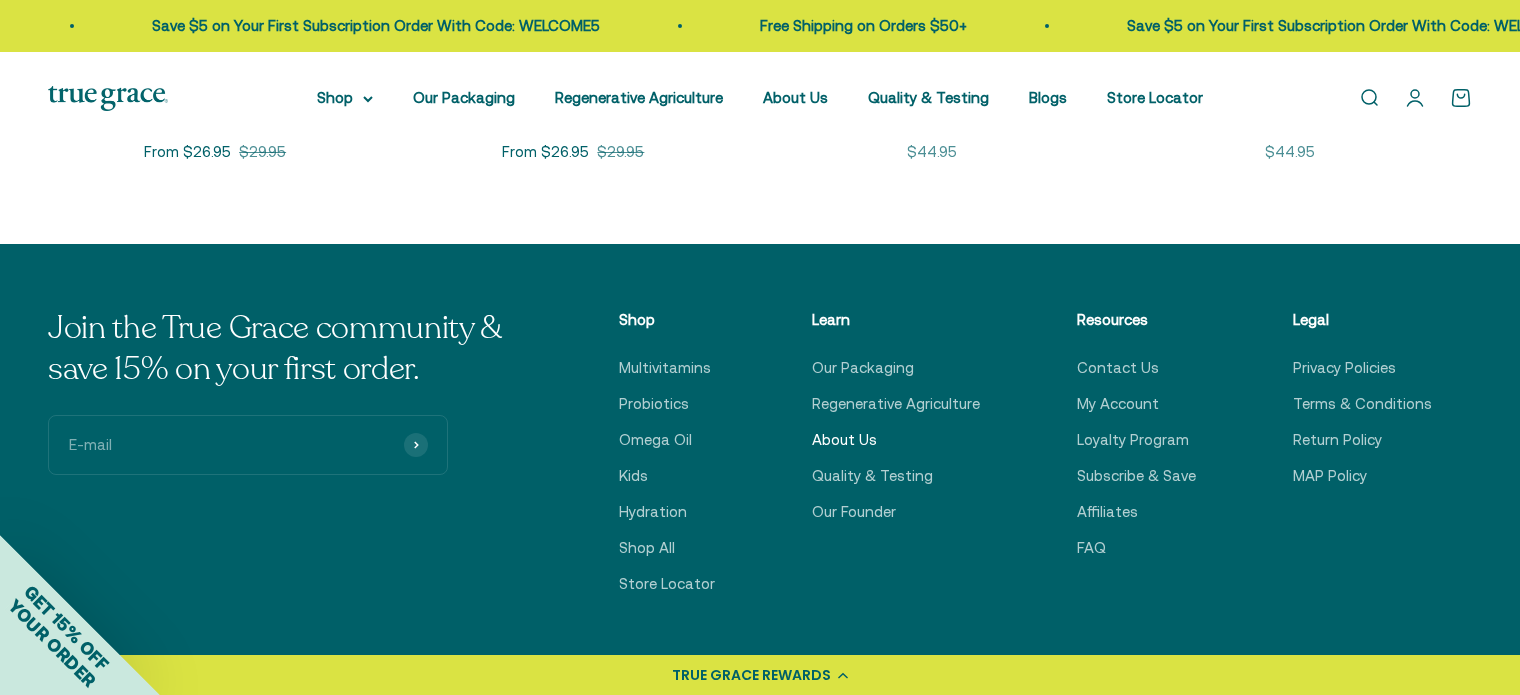 click on "About Us" at bounding box center (844, 440) 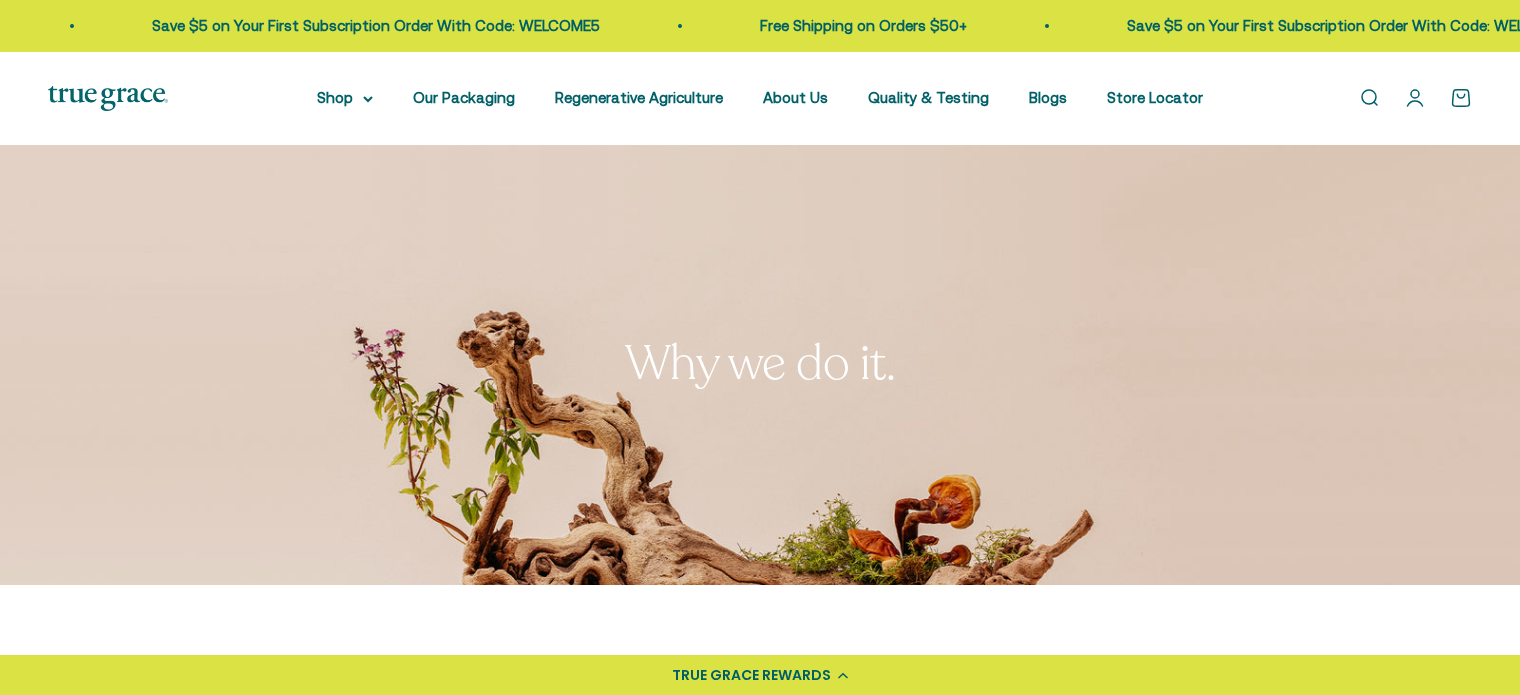 scroll, scrollTop: 600, scrollLeft: 0, axis: vertical 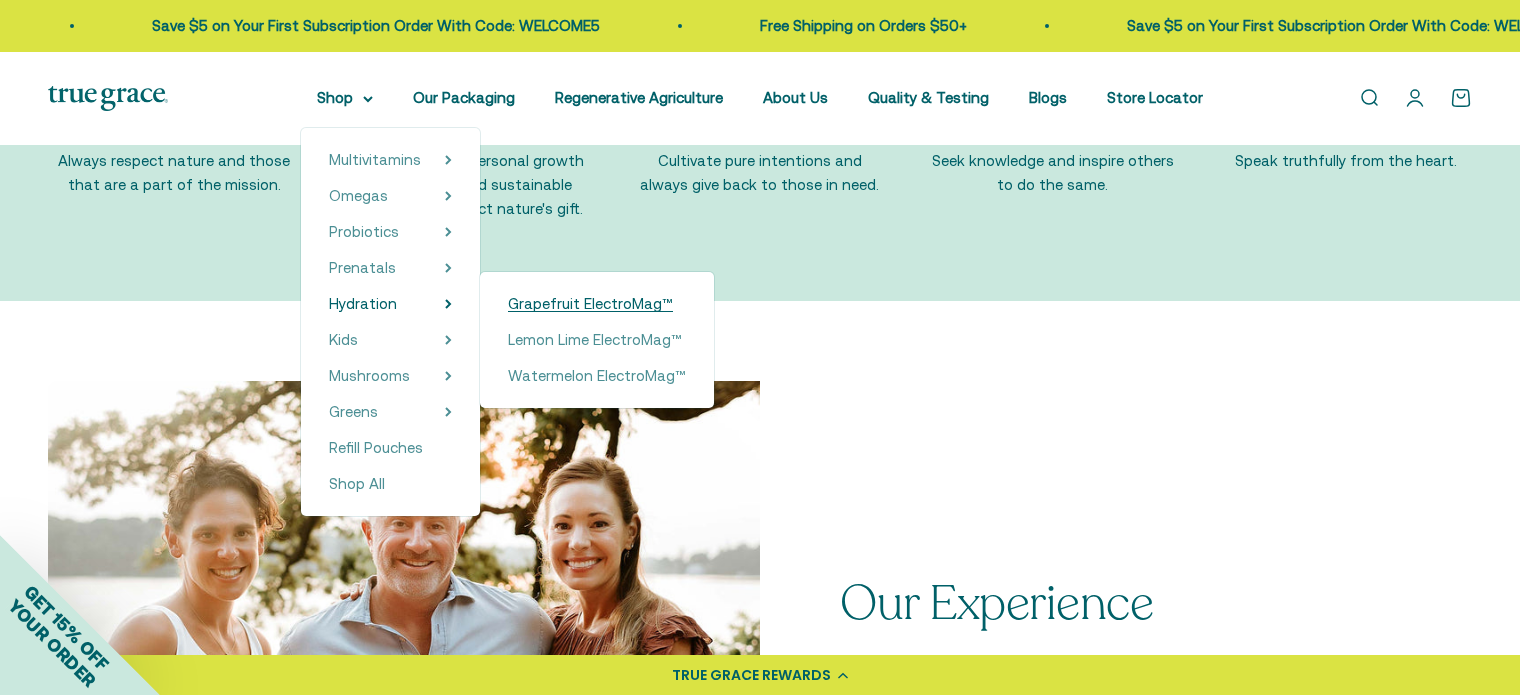 click on "Grapefruit ElectroMag™" at bounding box center (590, 303) 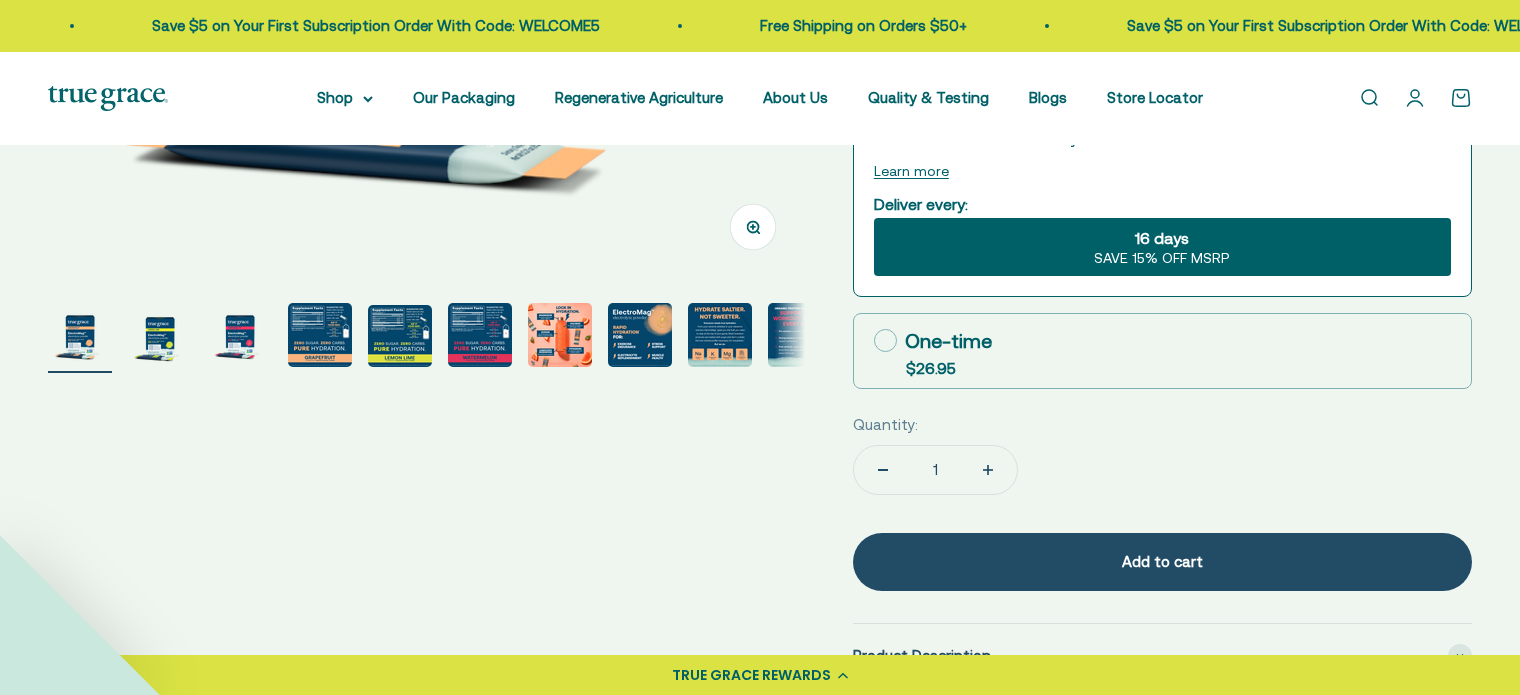 scroll, scrollTop: 700, scrollLeft: 0, axis: vertical 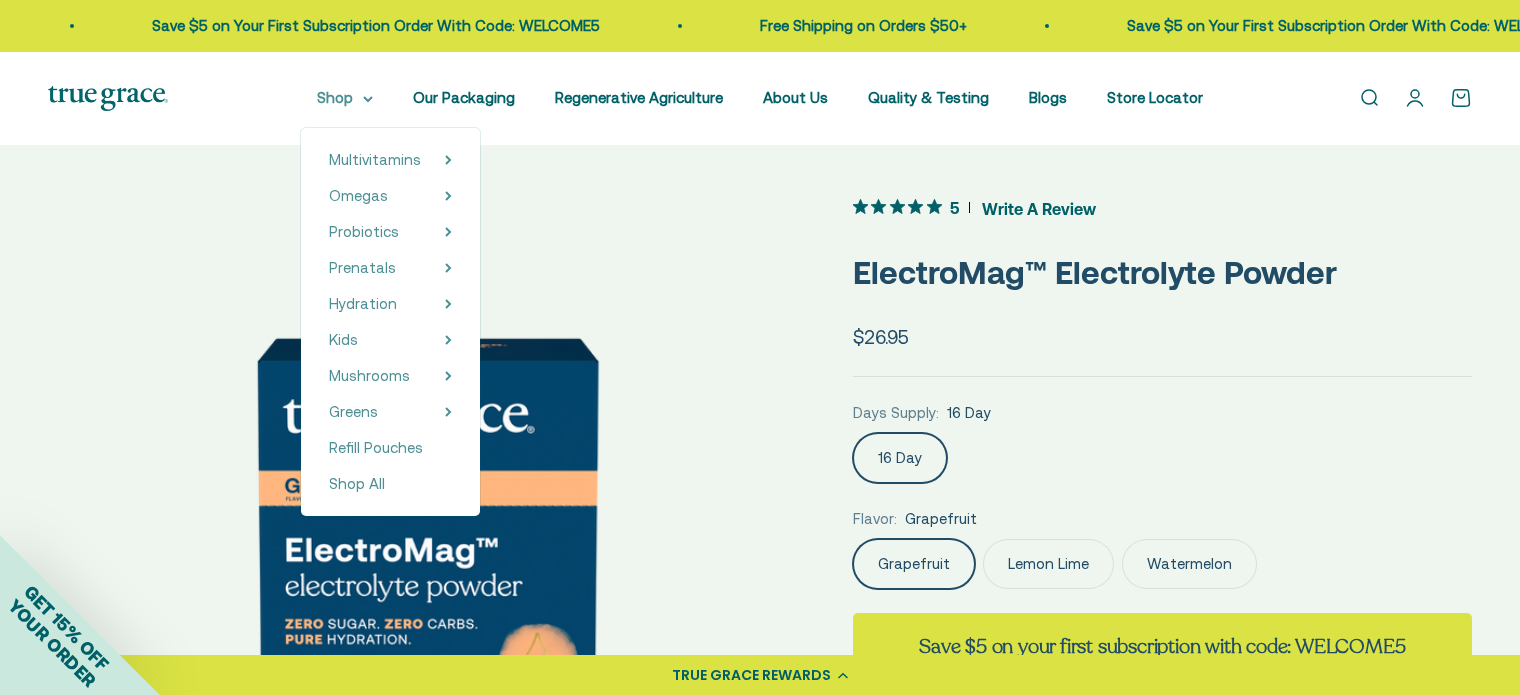 click on "Shop" at bounding box center [345, 98] 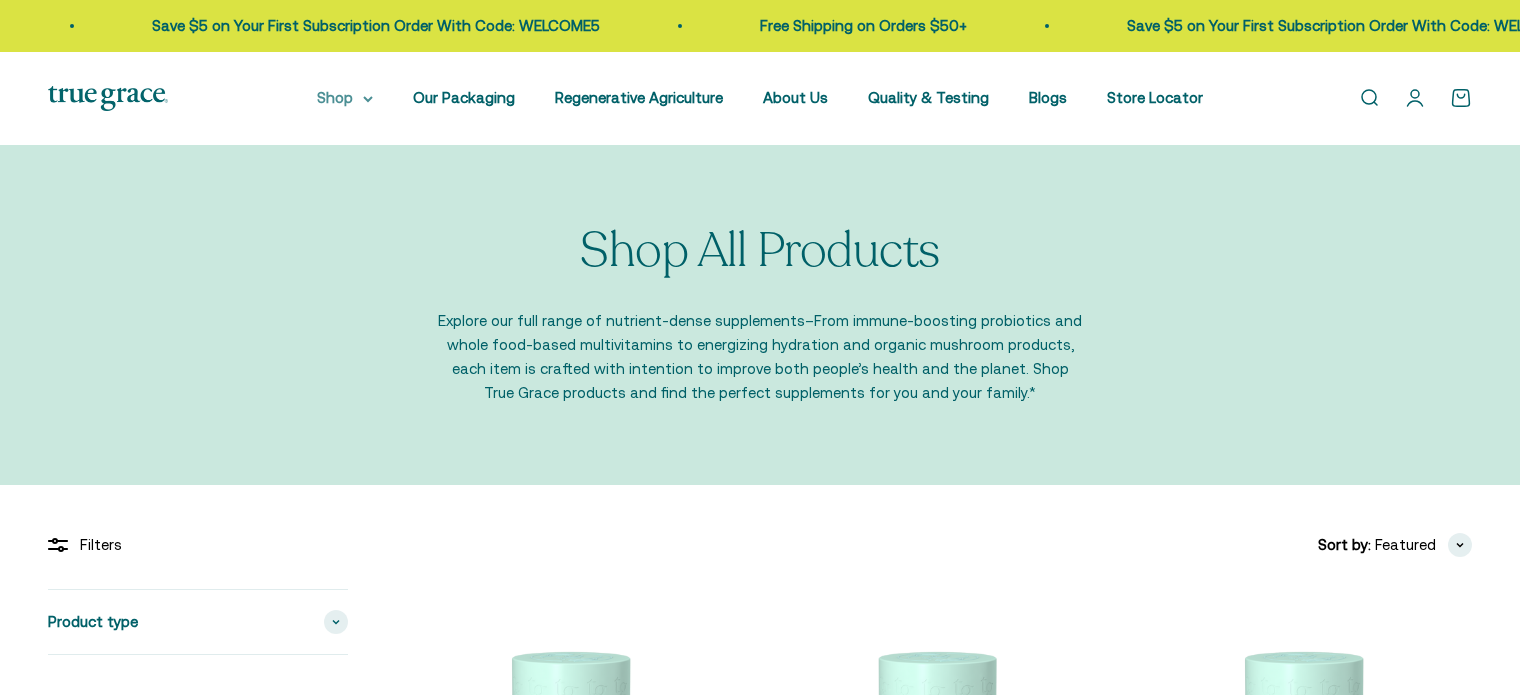 scroll, scrollTop: 0, scrollLeft: 0, axis: both 